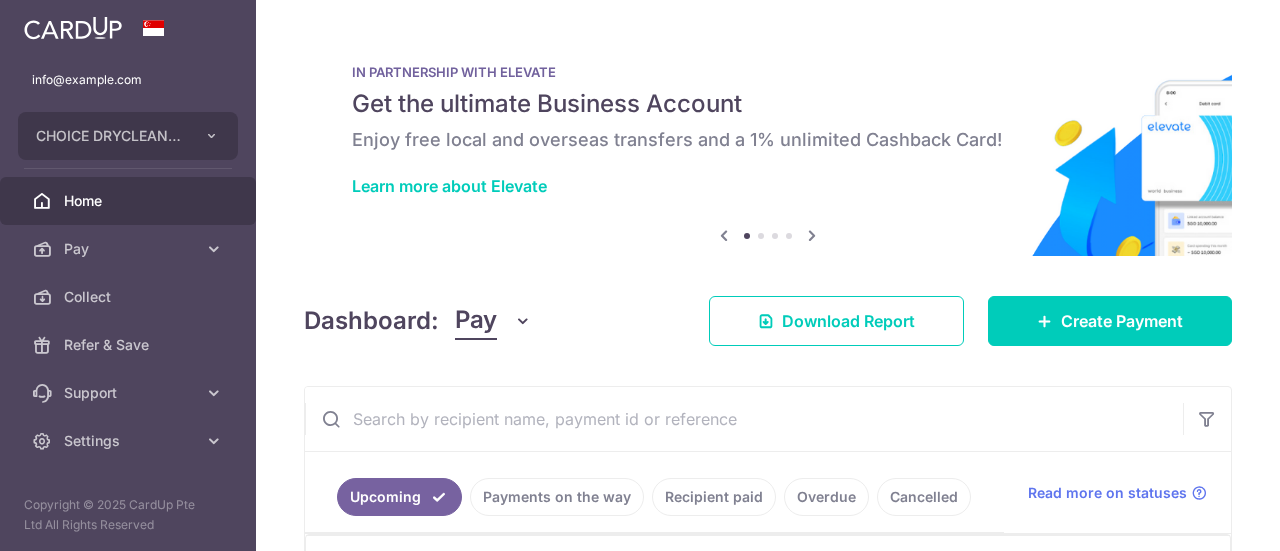 scroll, scrollTop: 0, scrollLeft: 0, axis: both 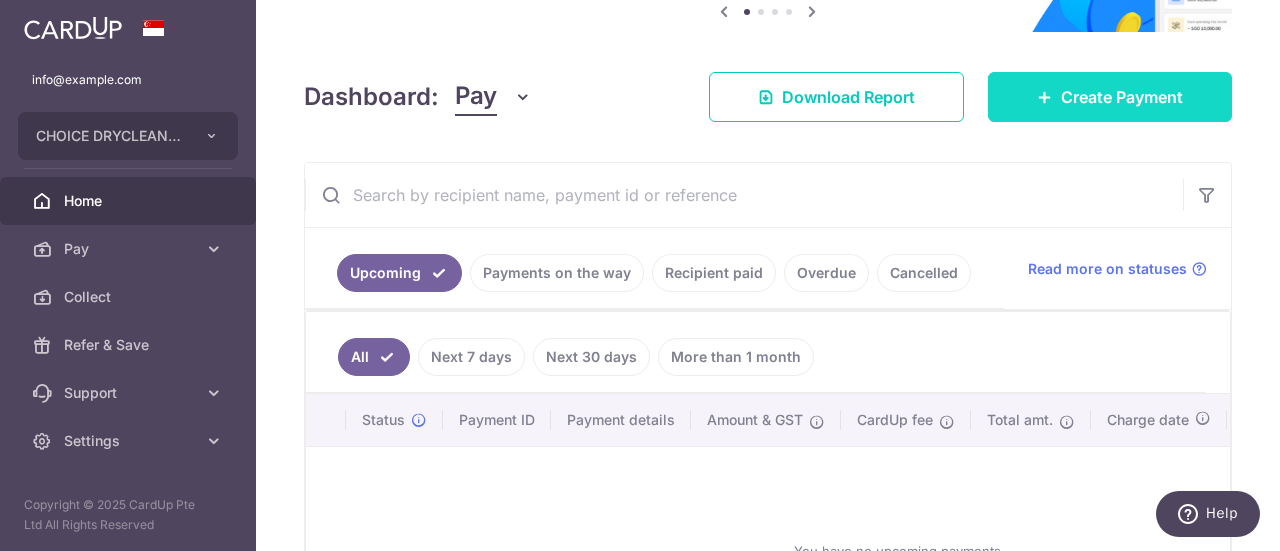 click on "Create Payment" at bounding box center (1122, 97) 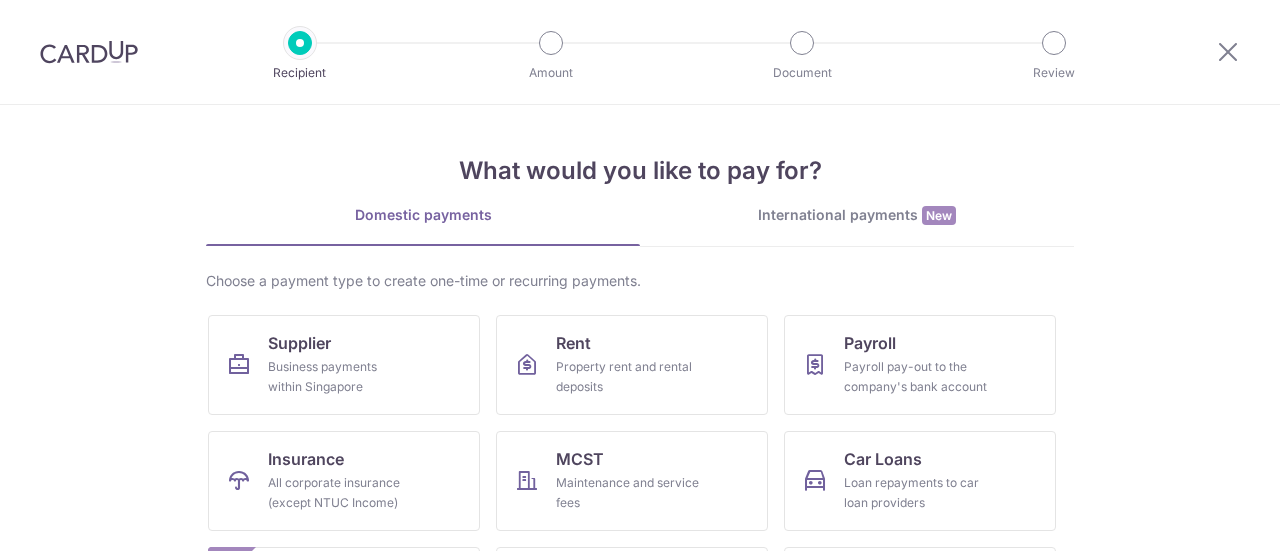 scroll, scrollTop: 0, scrollLeft: 0, axis: both 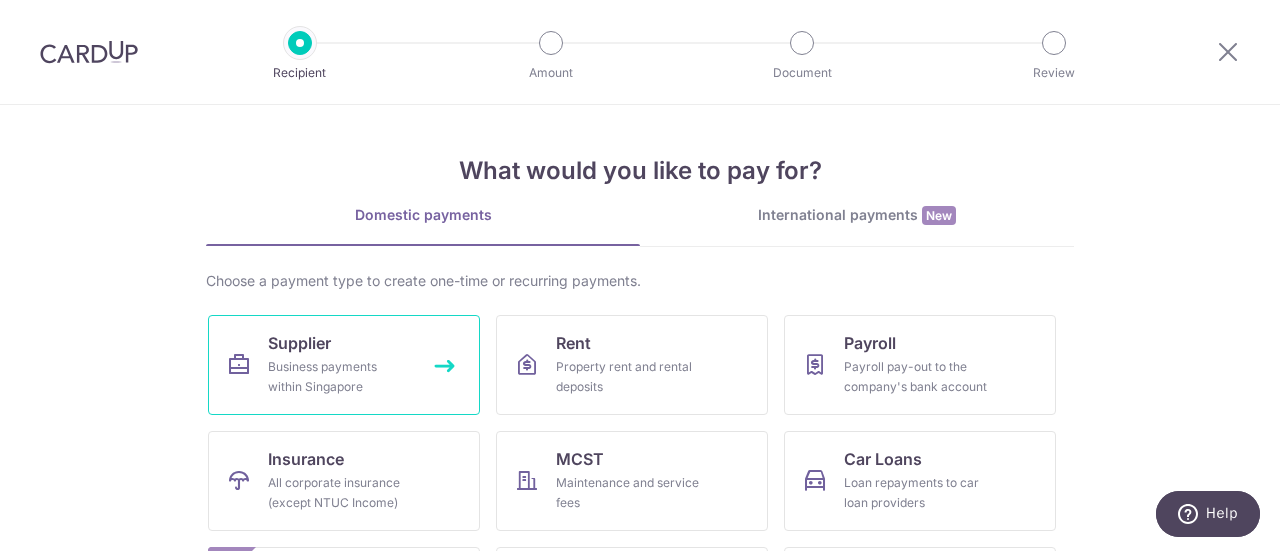 click on "Business payments within Singapore" at bounding box center (340, 377) 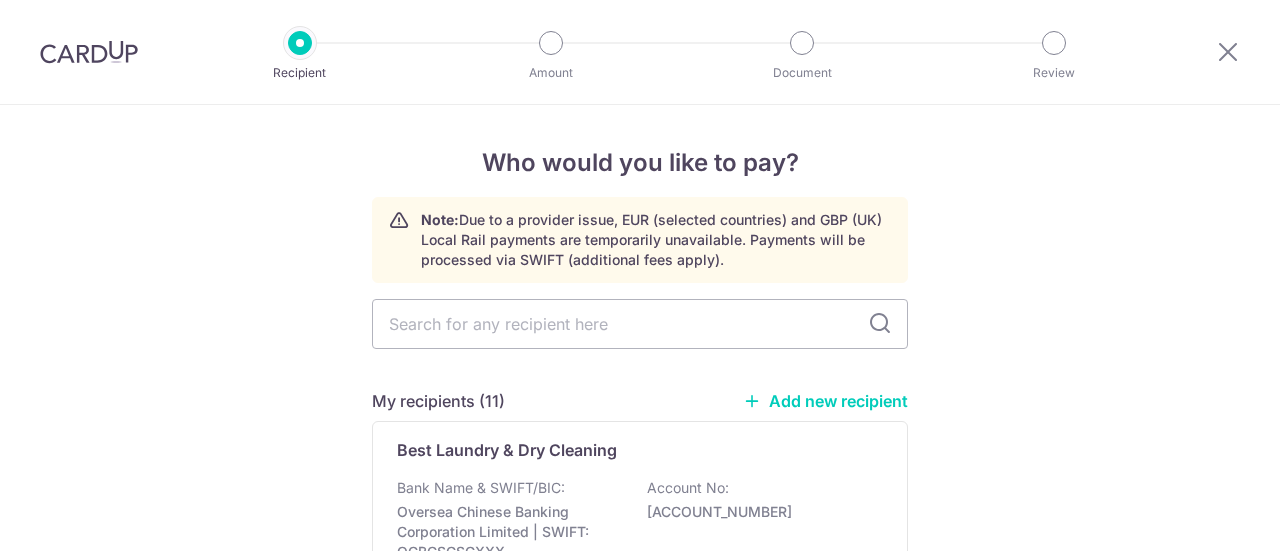 scroll, scrollTop: 0, scrollLeft: 0, axis: both 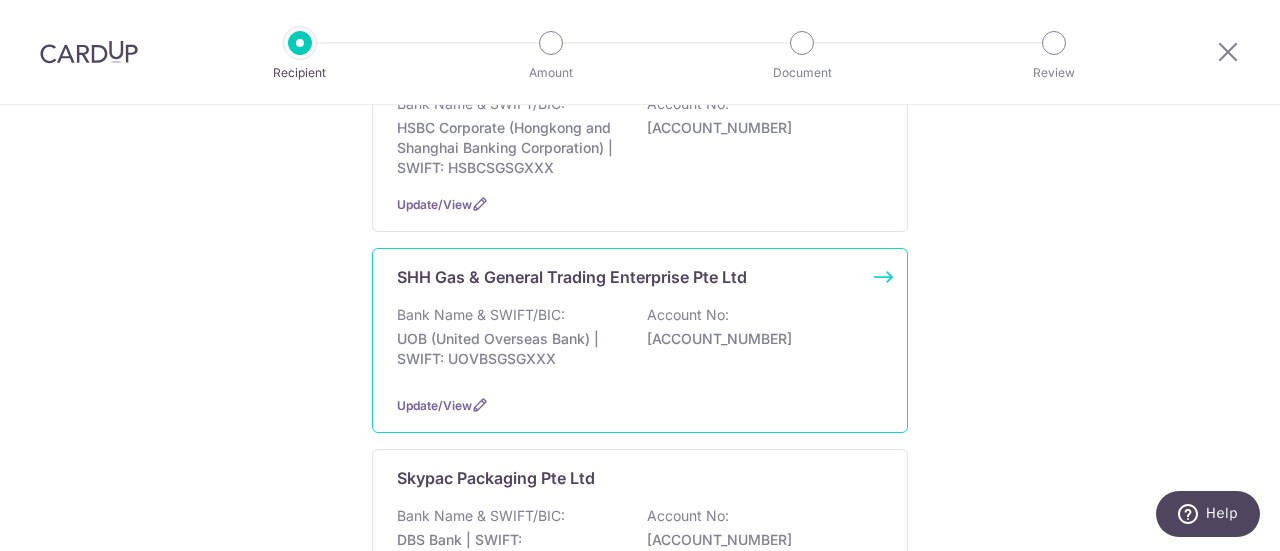click on "SHH Gas & General Trading Enterprise Pte Ltd
Bank Name & SWIFT/BIC:
UOB (United Overseas Bank) | SWIFT: UOVBSGSGXXX
Account No:
1353078807
Update/View" at bounding box center [640, 340] 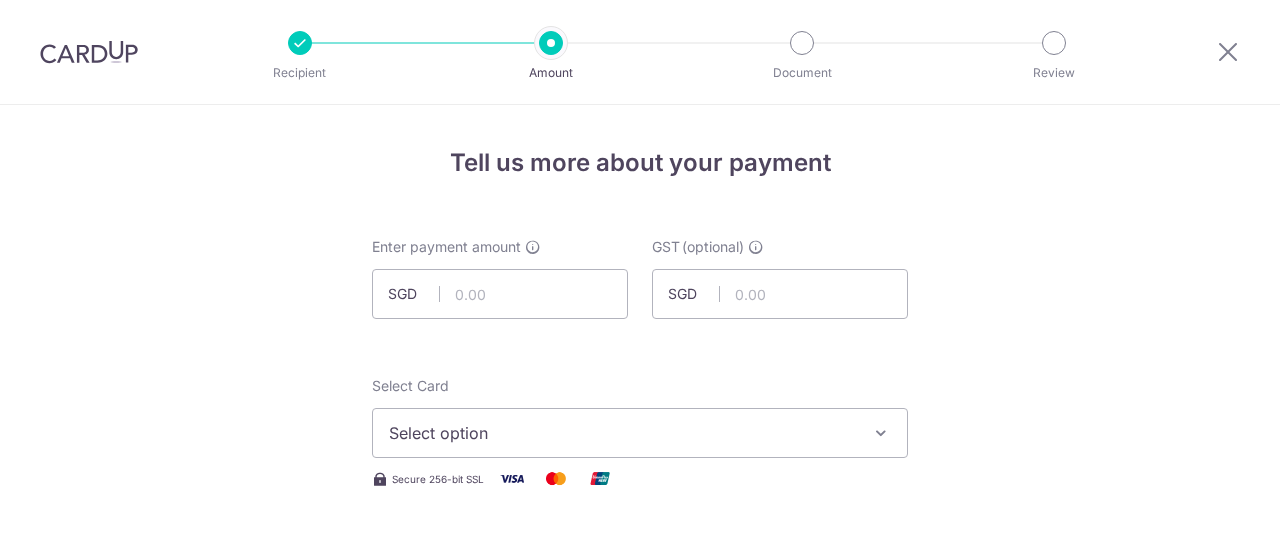 scroll, scrollTop: 0, scrollLeft: 0, axis: both 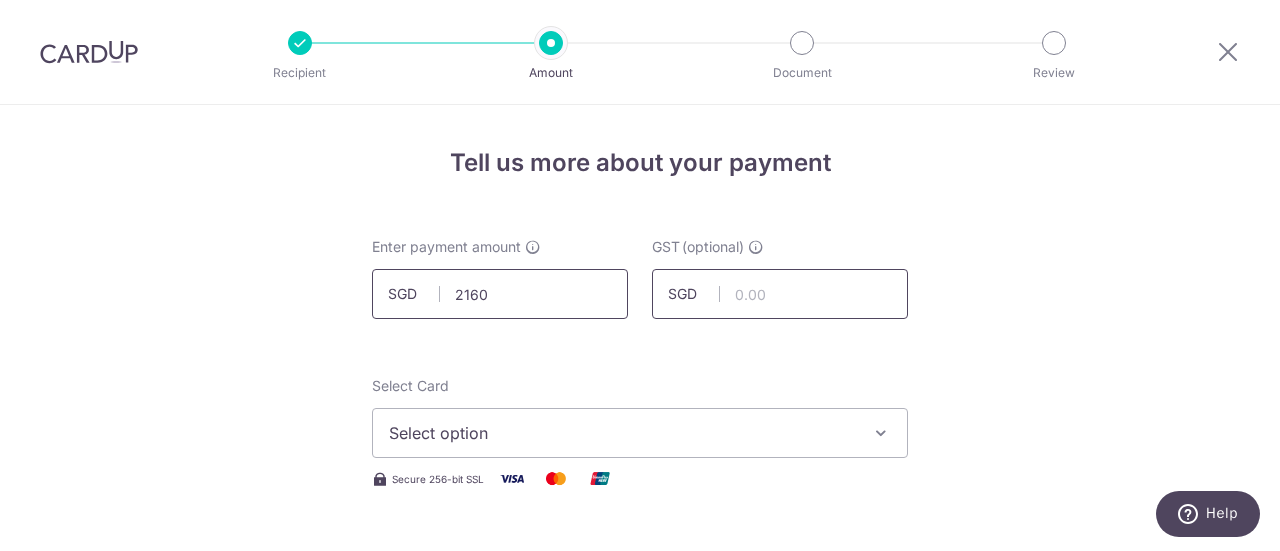 type on "2,160.00" 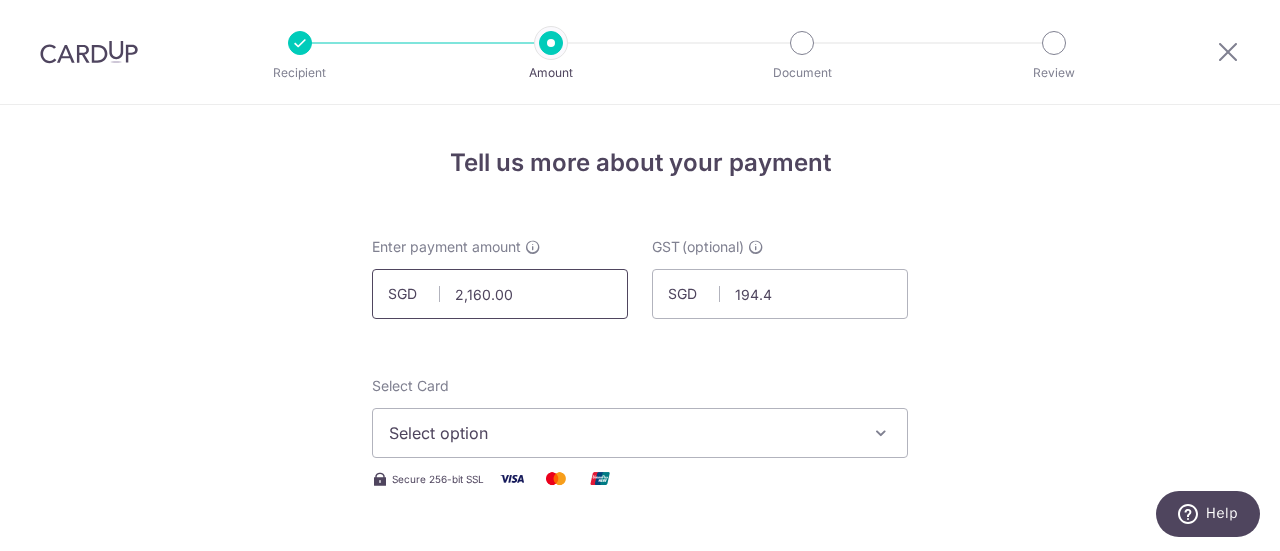 type on "194.40" 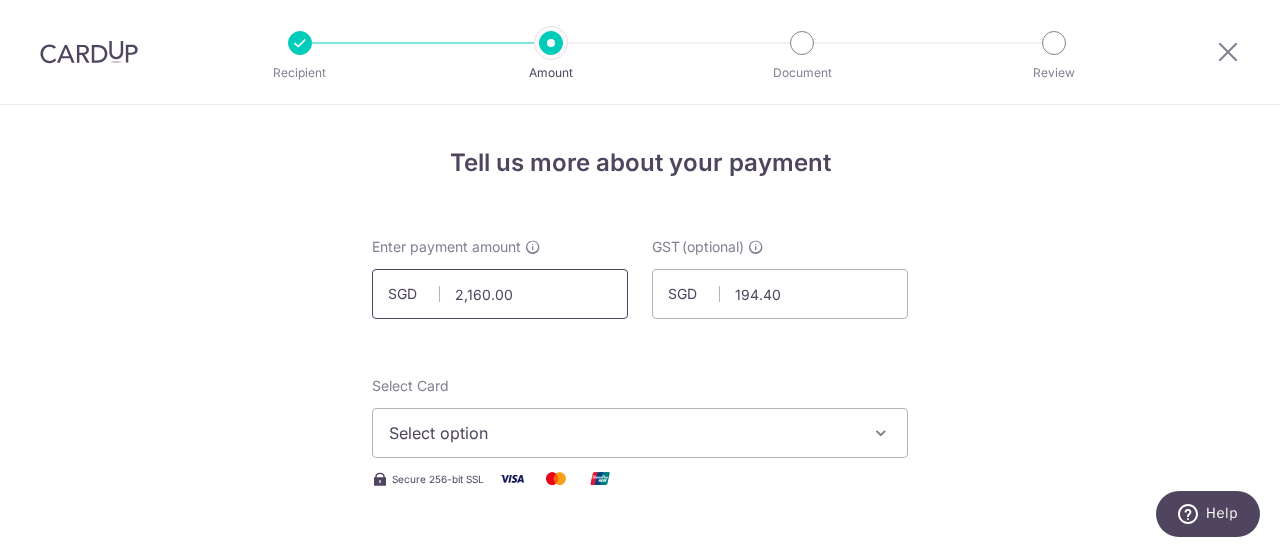 type 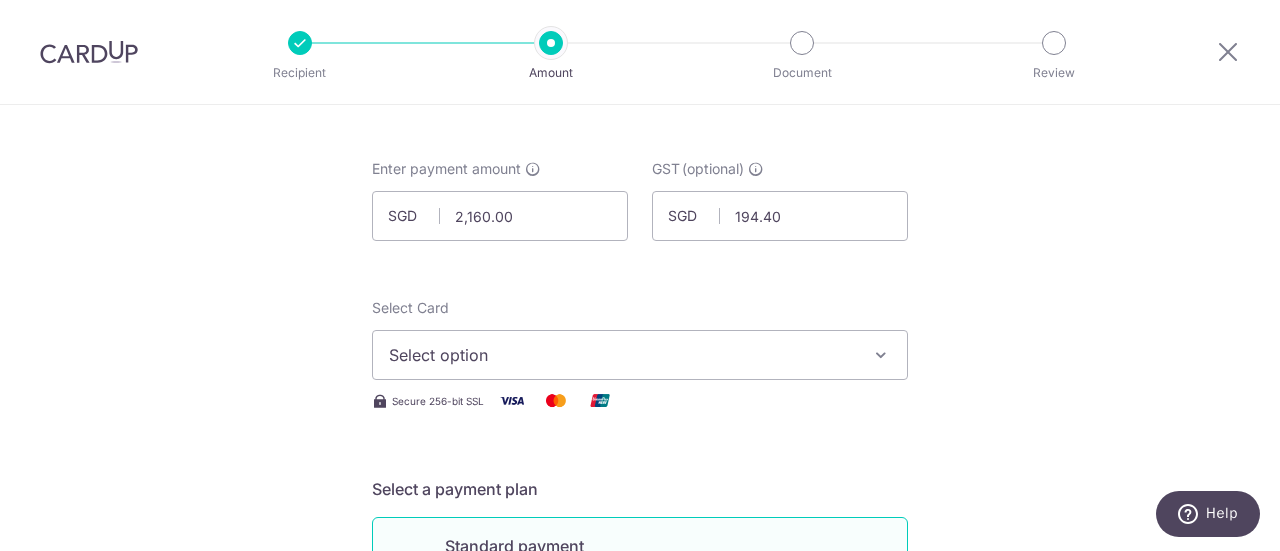 scroll, scrollTop: 100, scrollLeft: 0, axis: vertical 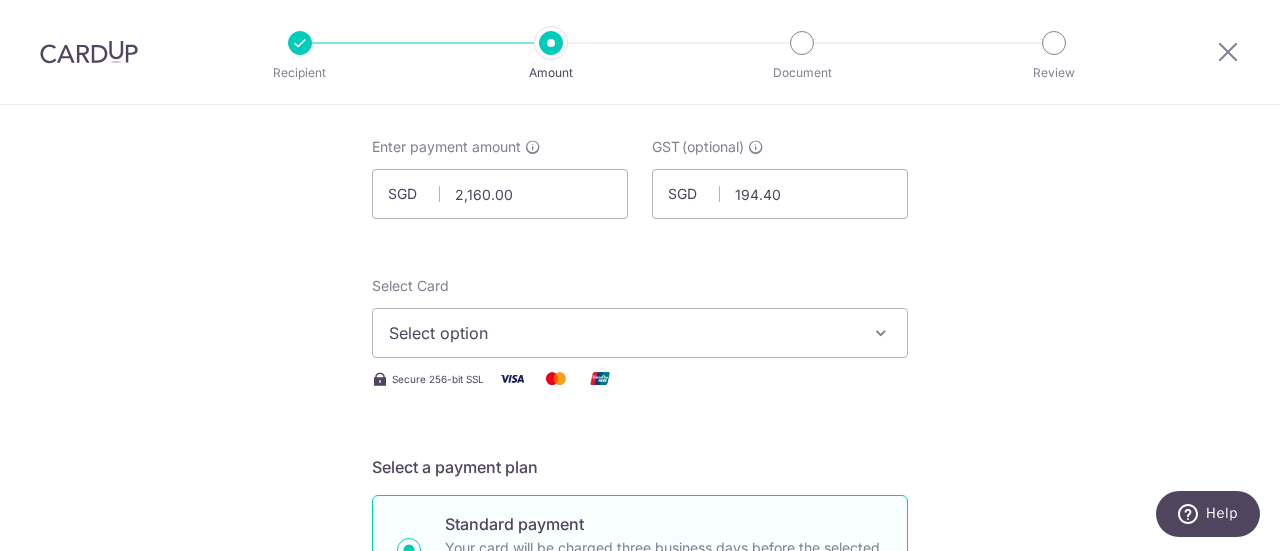 click on "Select option" at bounding box center (622, 333) 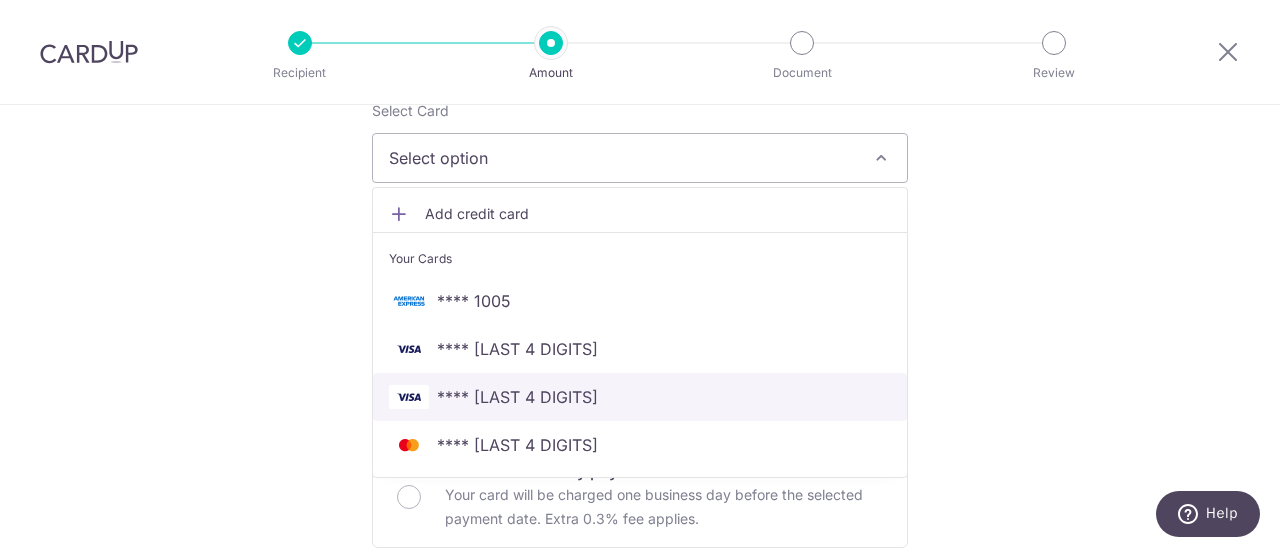 scroll, scrollTop: 300, scrollLeft: 0, axis: vertical 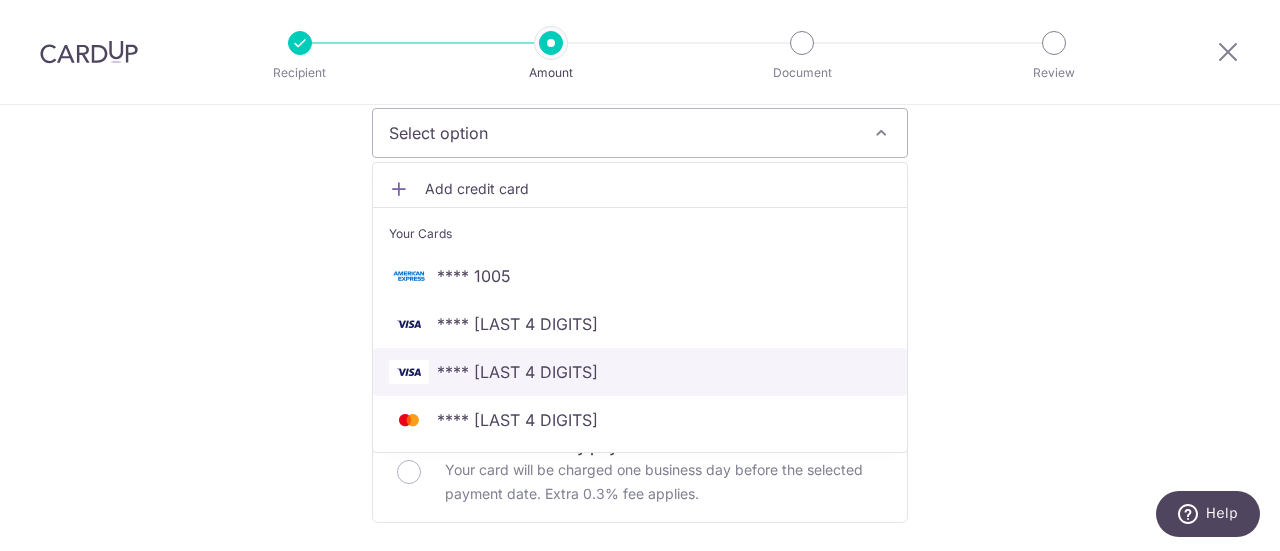 click on "**** 7745" at bounding box center [517, 372] 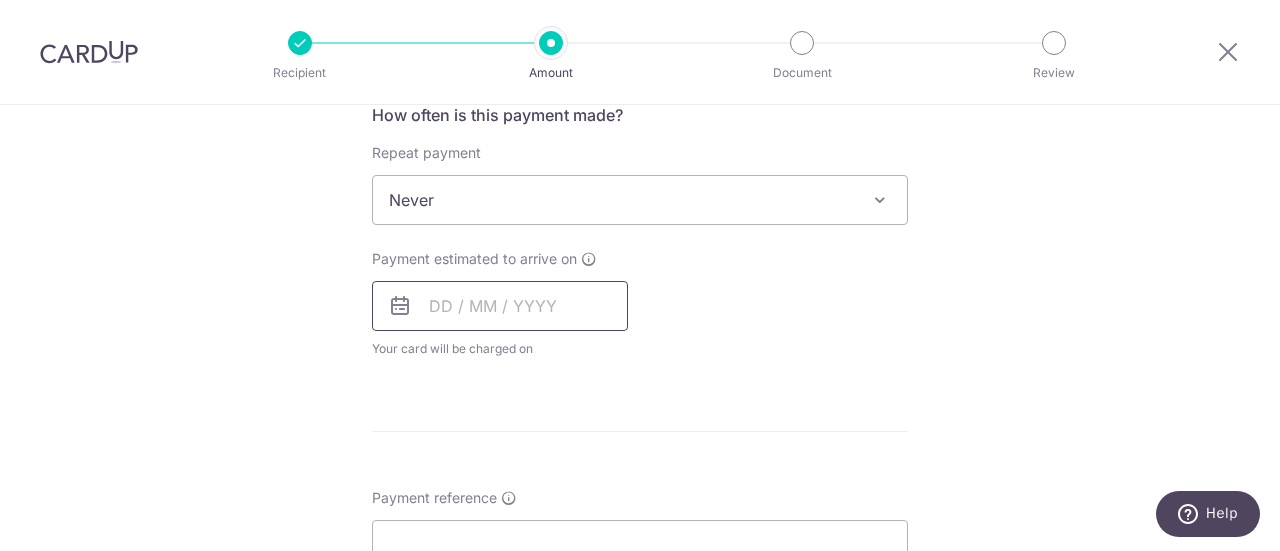 scroll, scrollTop: 800, scrollLeft: 0, axis: vertical 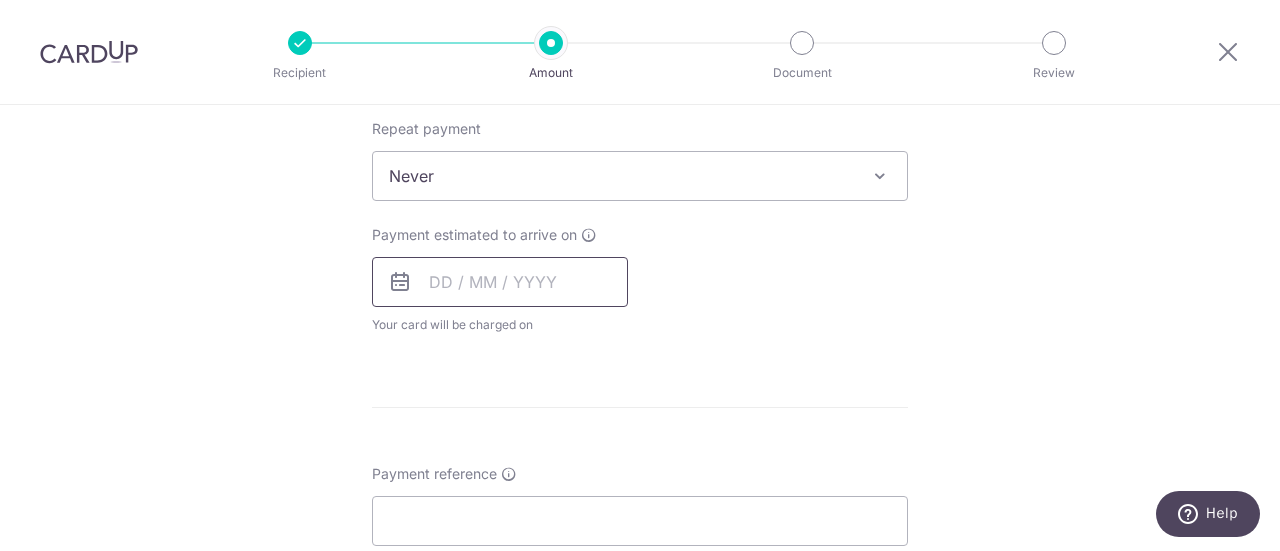 click at bounding box center (500, 282) 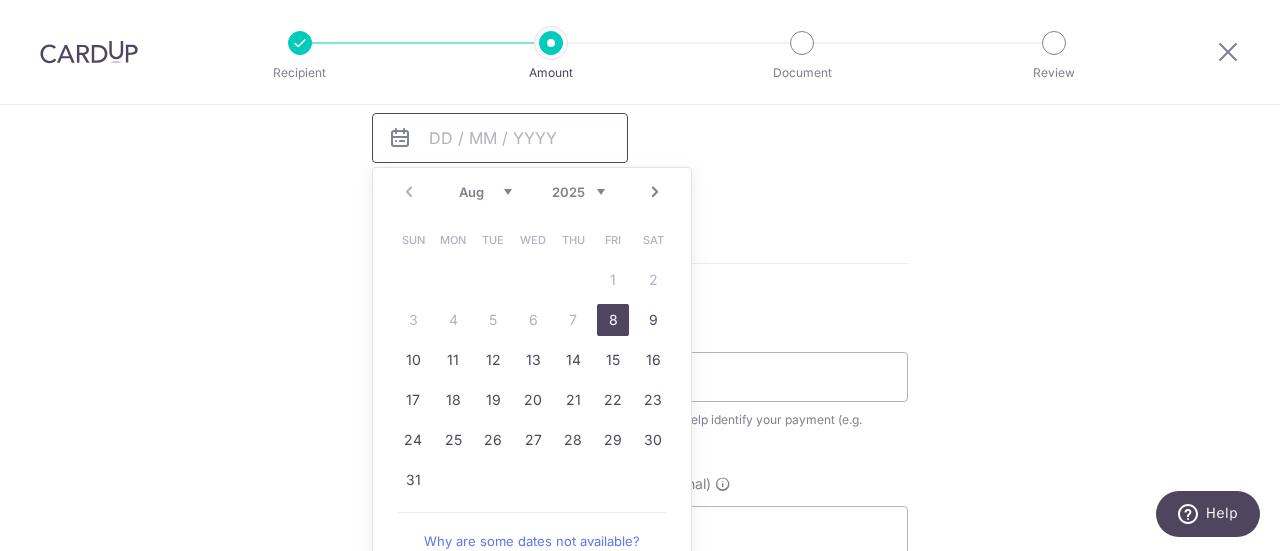 scroll, scrollTop: 1000, scrollLeft: 0, axis: vertical 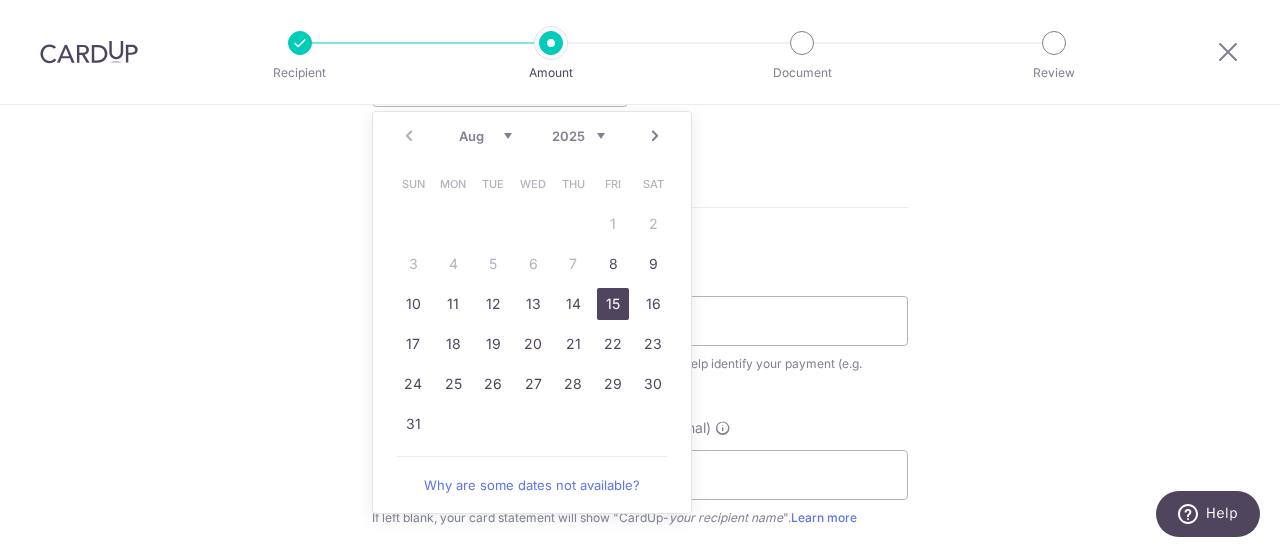 click on "15" at bounding box center [613, 304] 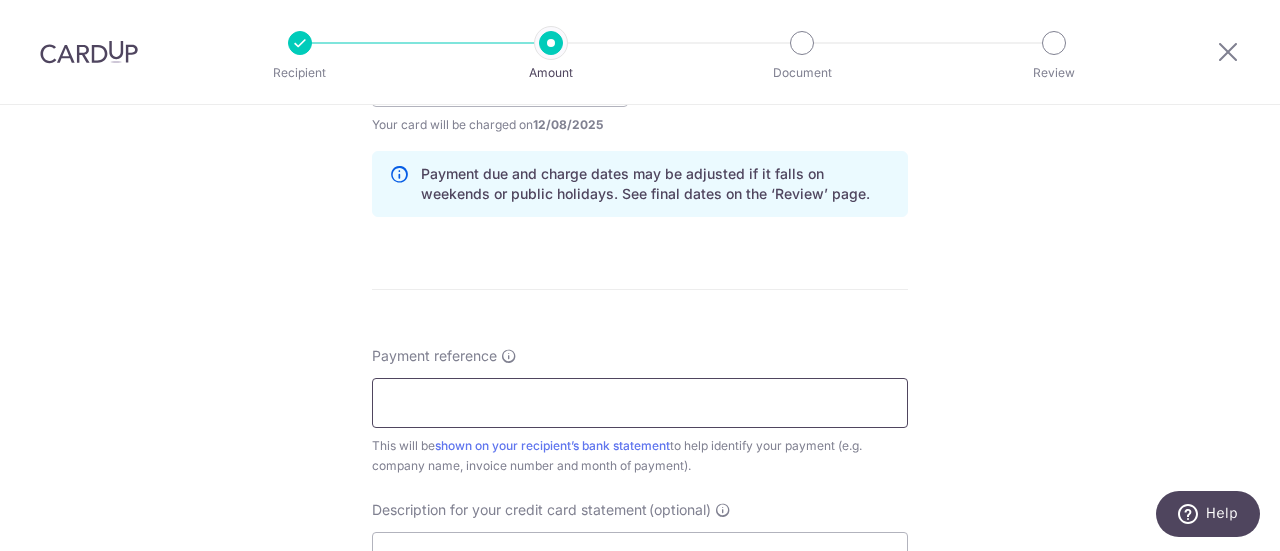 drag, startPoint x: 560, startPoint y: 388, endPoint x: 576, endPoint y: 389, distance: 16.03122 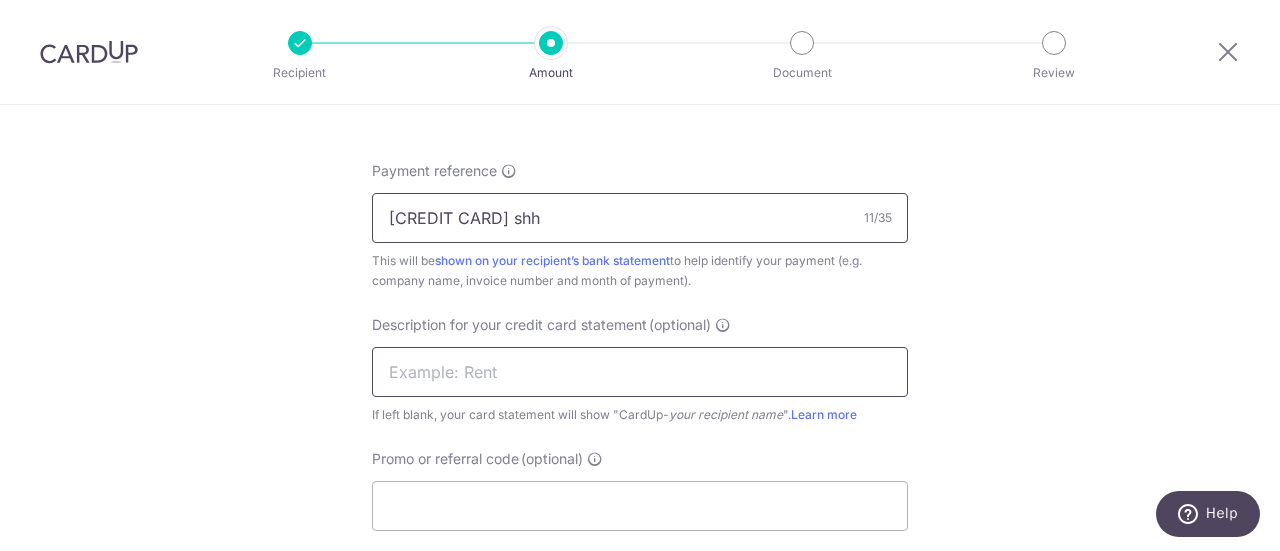 scroll, scrollTop: 1200, scrollLeft: 0, axis: vertical 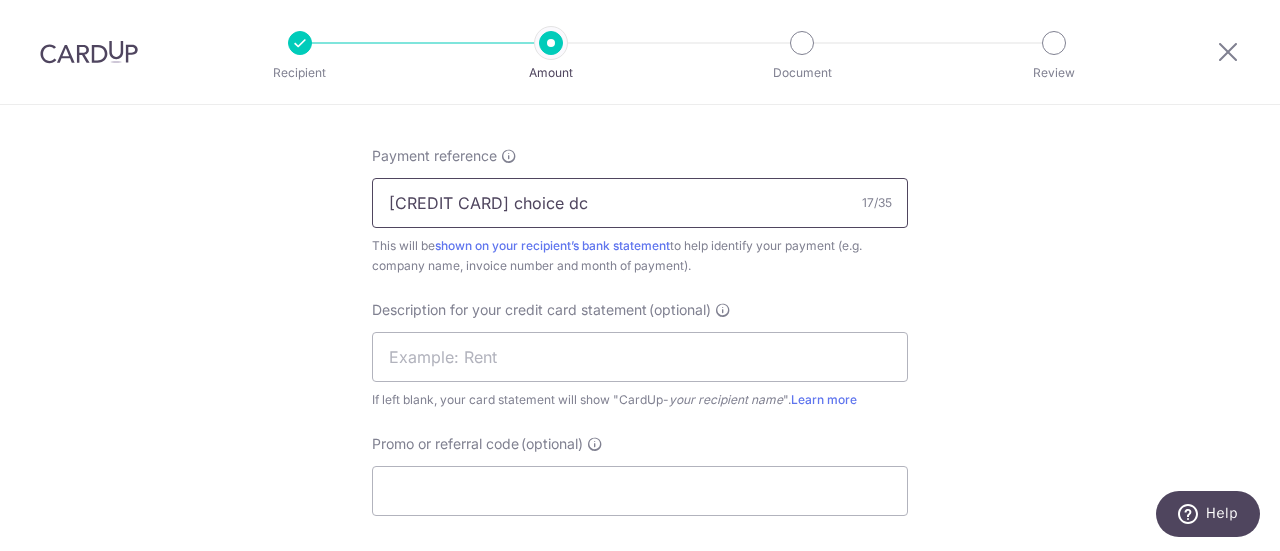 type on "S240054 choice dc" 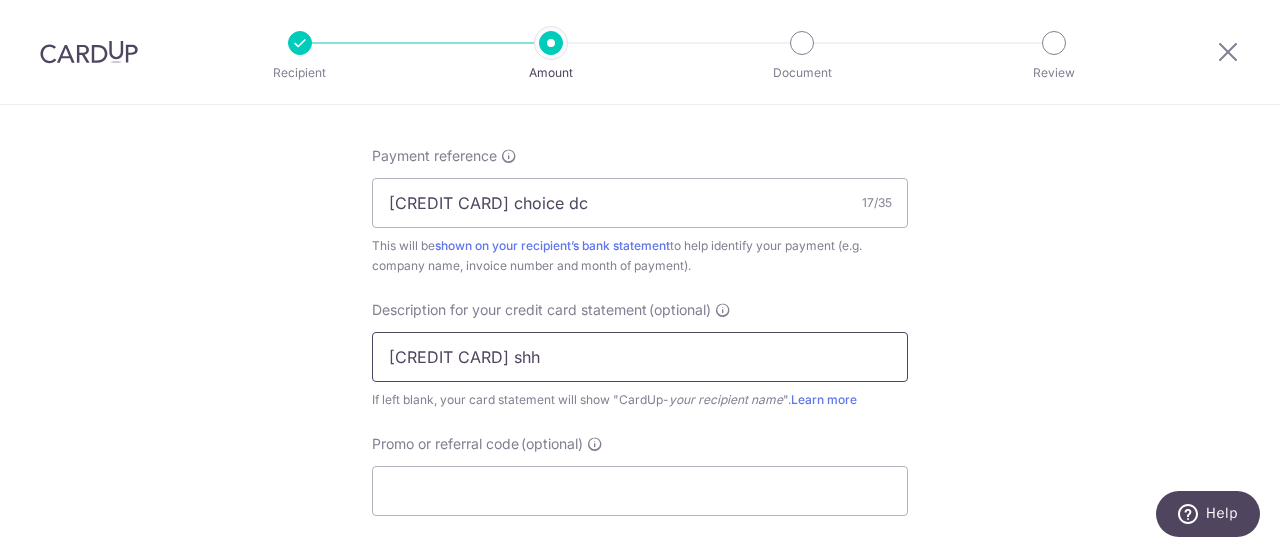 type on "s240054 shh" 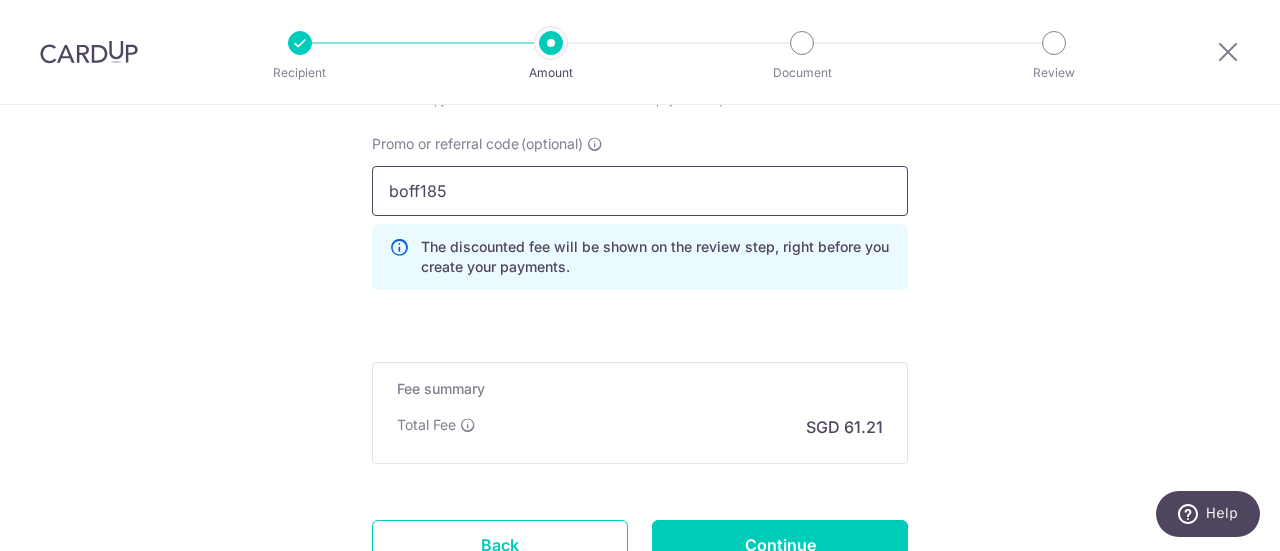 scroll, scrollTop: 1600, scrollLeft: 0, axis: vertical 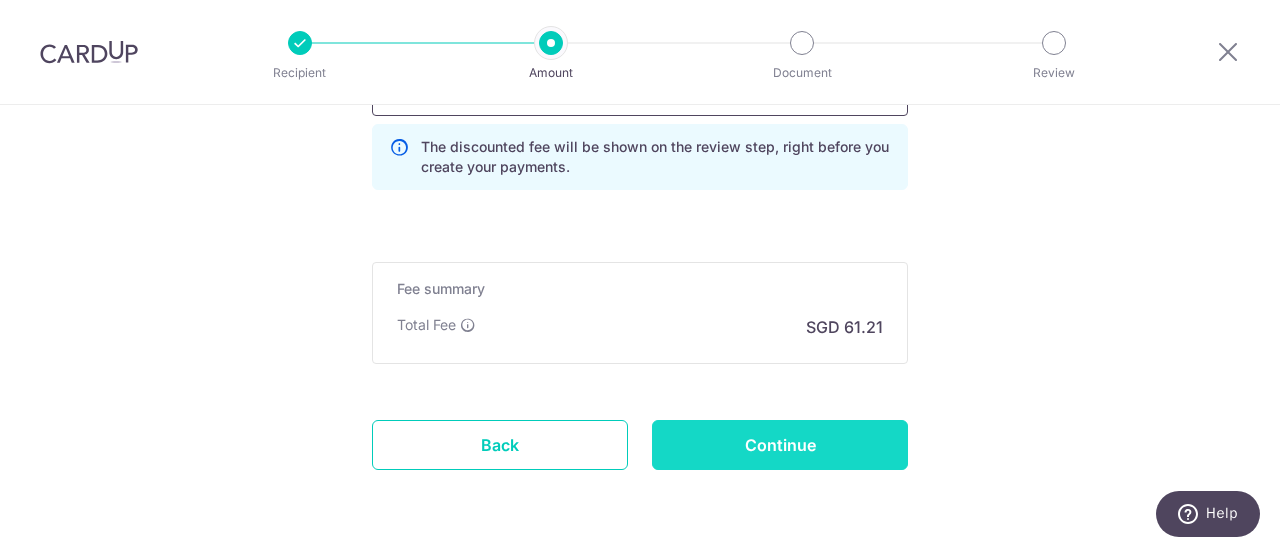 type on "boff185" 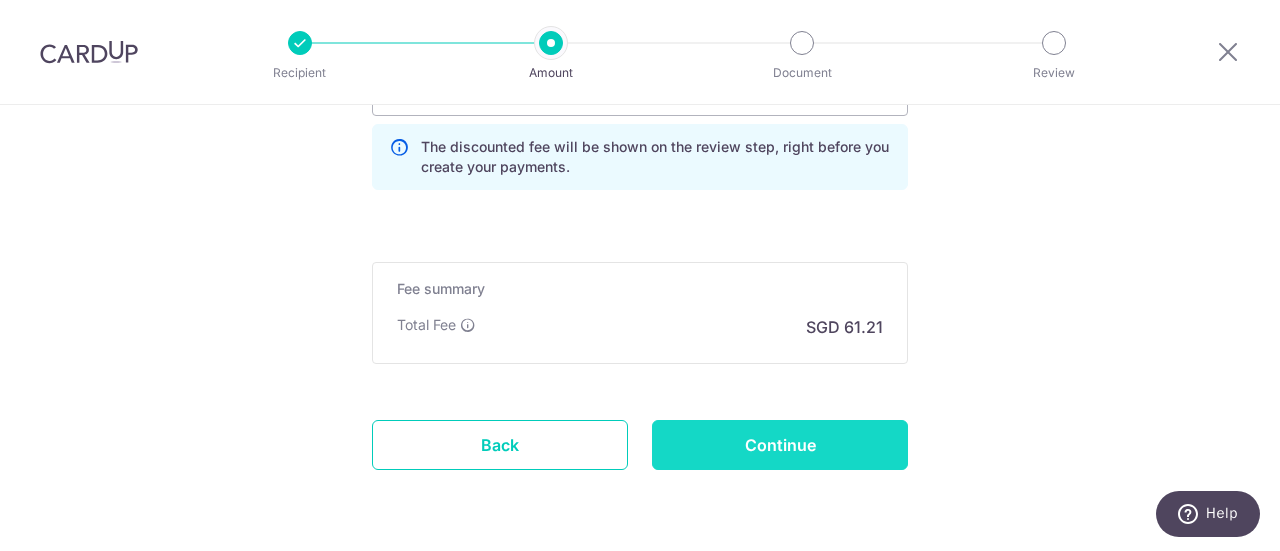 click on "Continue" at bounding box center [780, 445] 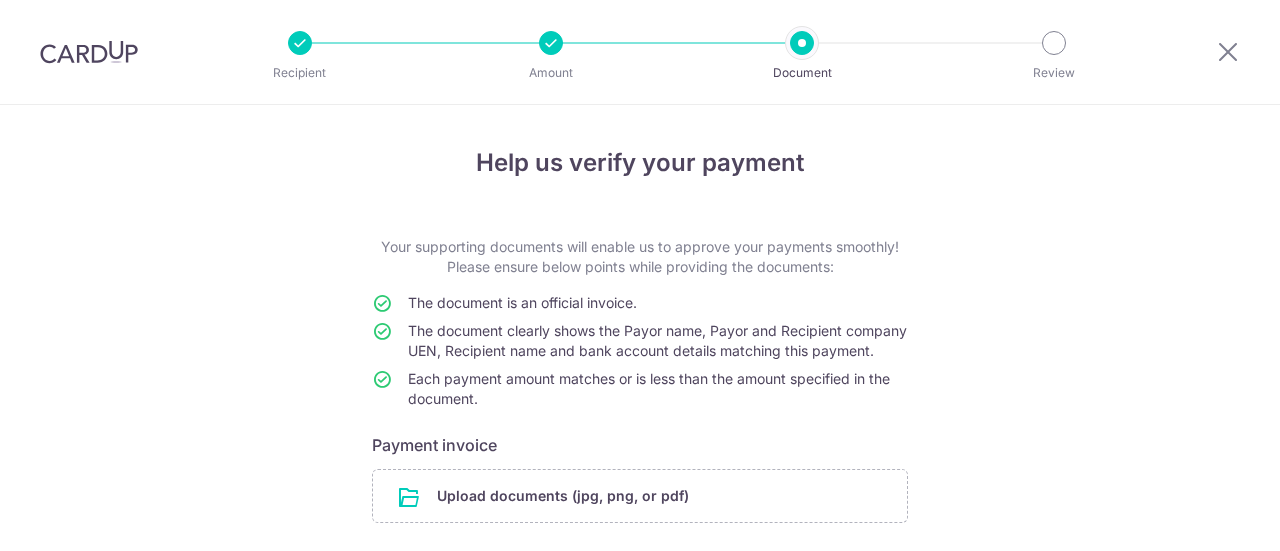 scroll, scrollTop: 0, scrollLeft: 0, axis: both 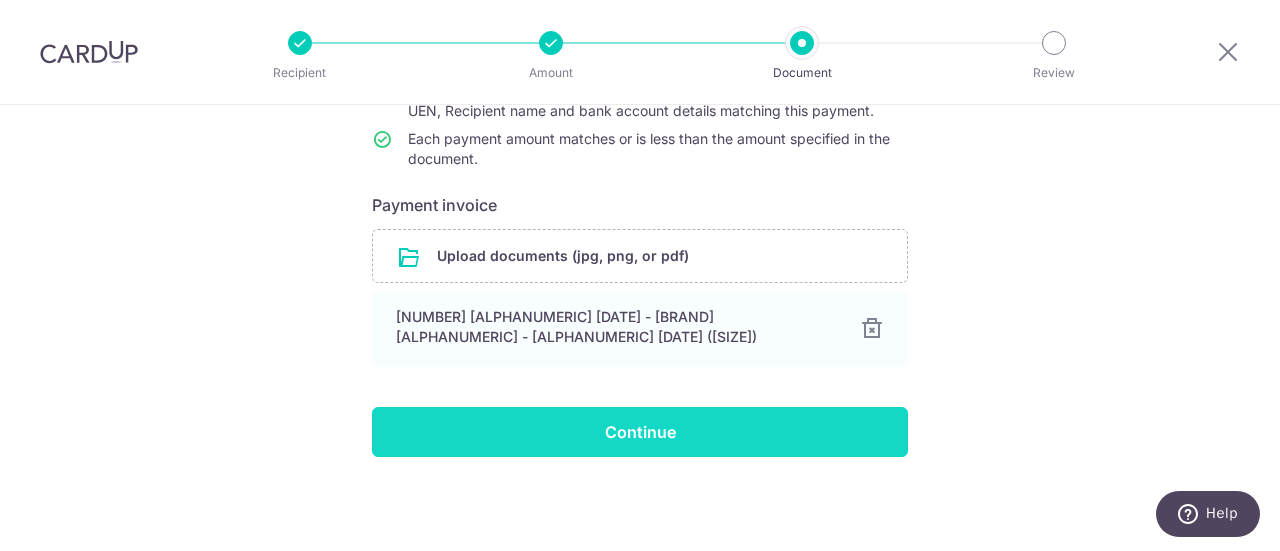 click on "Continue" at bounding box center [640, 432] 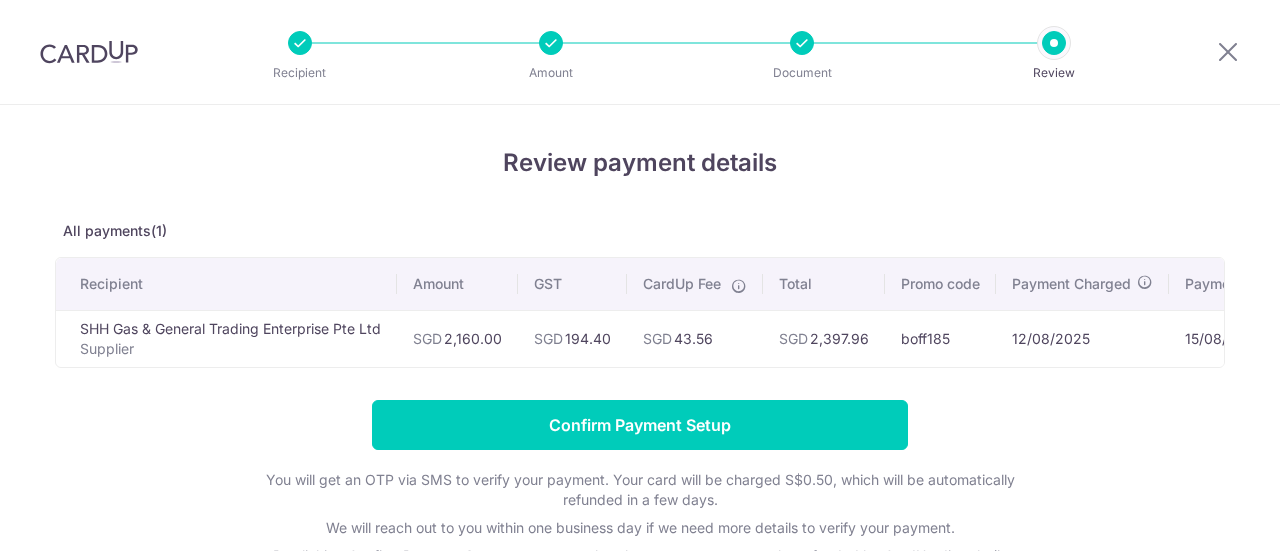scroll, scrollTop: 0, scrollLeft: 0, axis: both 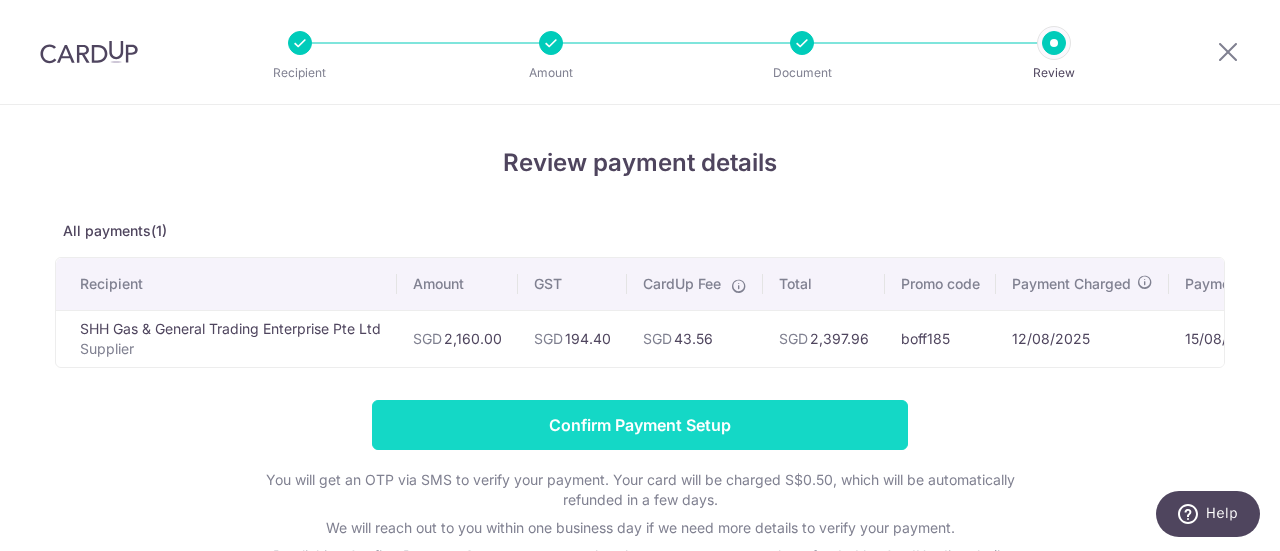 click on "Confirm Payment Setup" at bounding box center [640, 425] 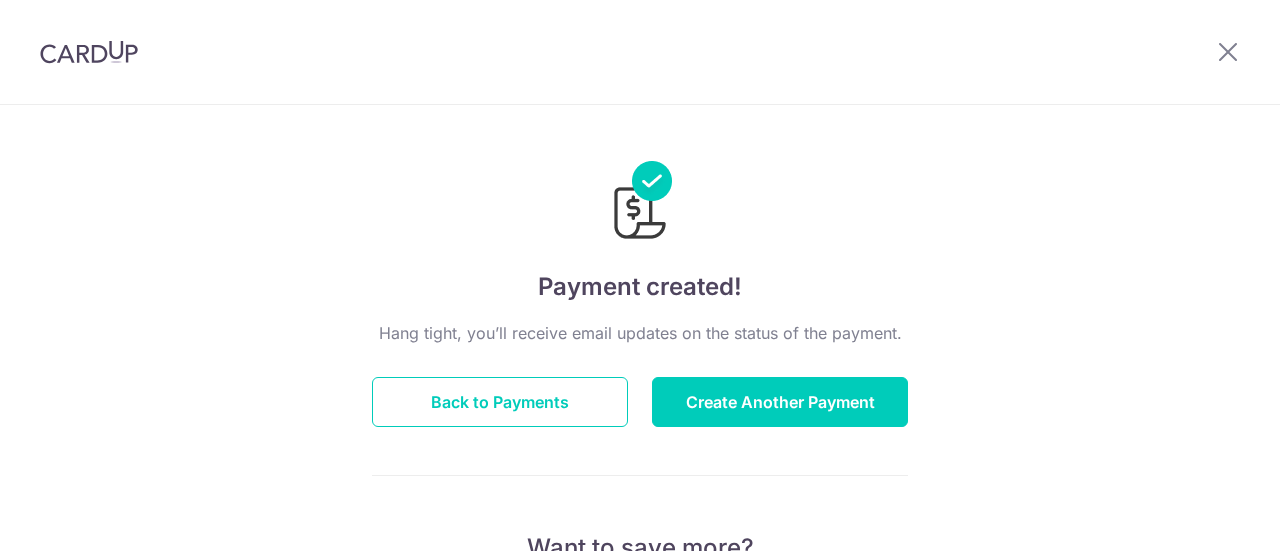 scroll, scrollTop: 0, scrollLeft: 0, axis: both 